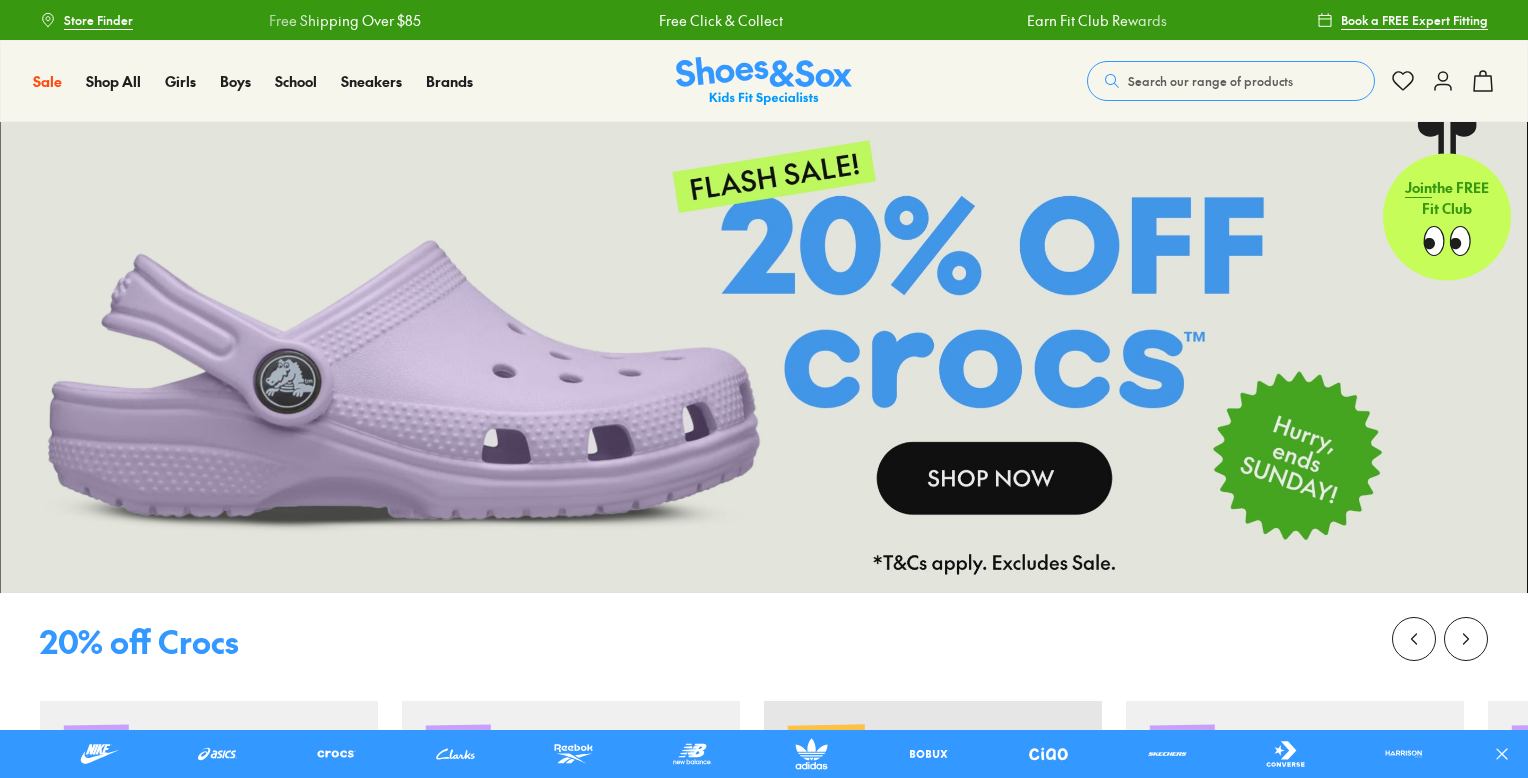 scroll, scrollTop: 0, scrollLeft: 0, axis: both 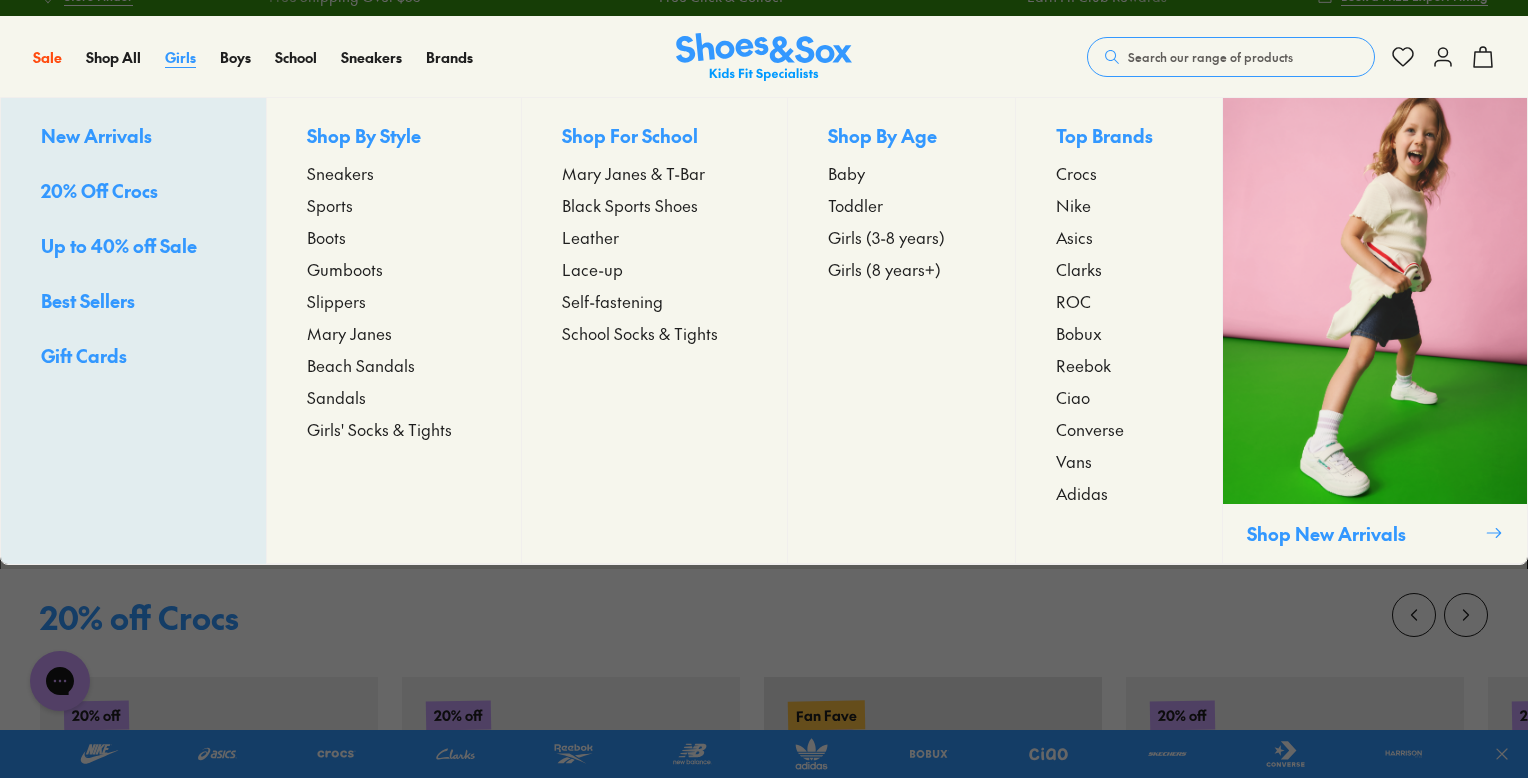 click on "Girls" at bounding box center [180, 57] 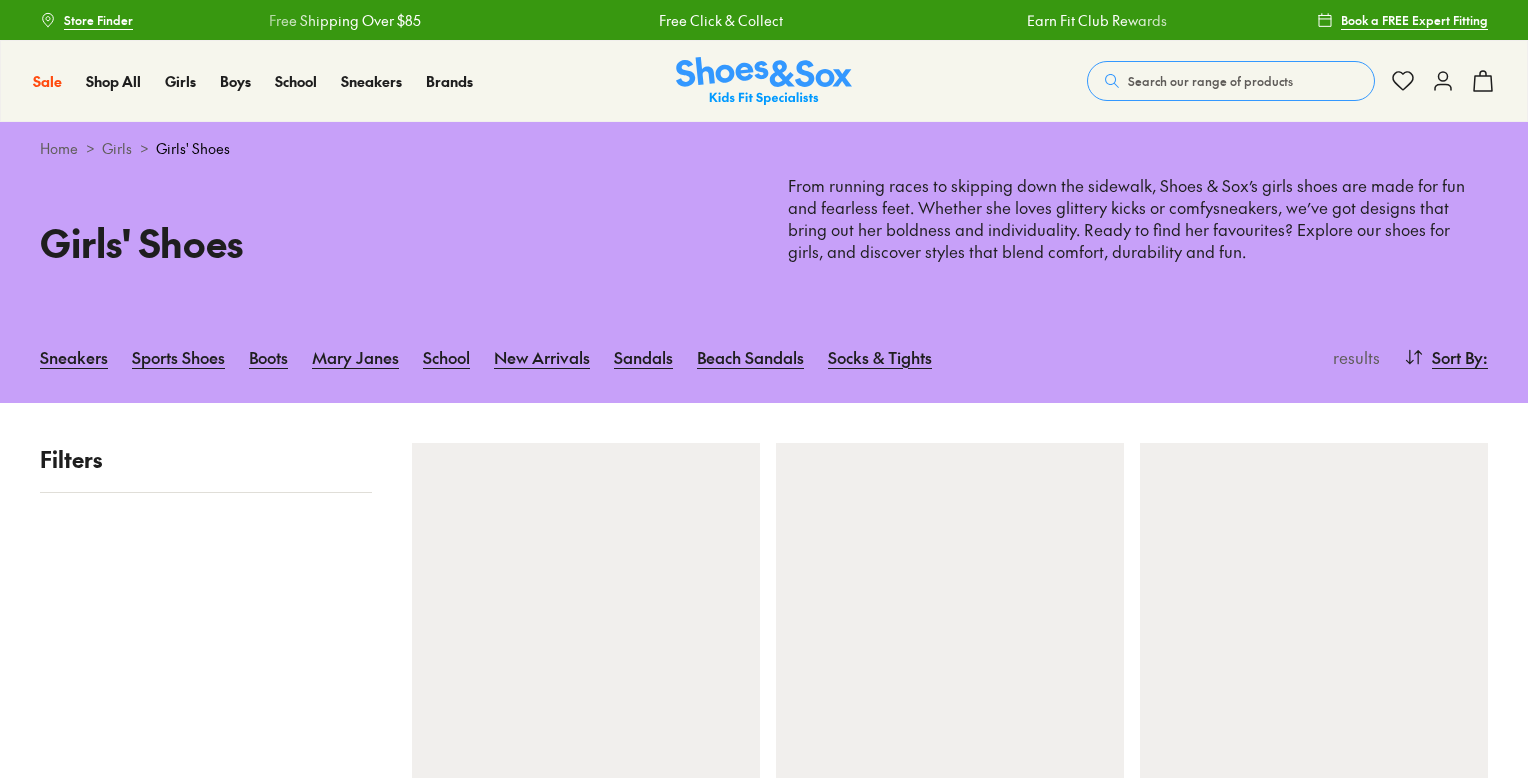 scroll, scrollTop: 0, scrollLeft: 0, axis: both 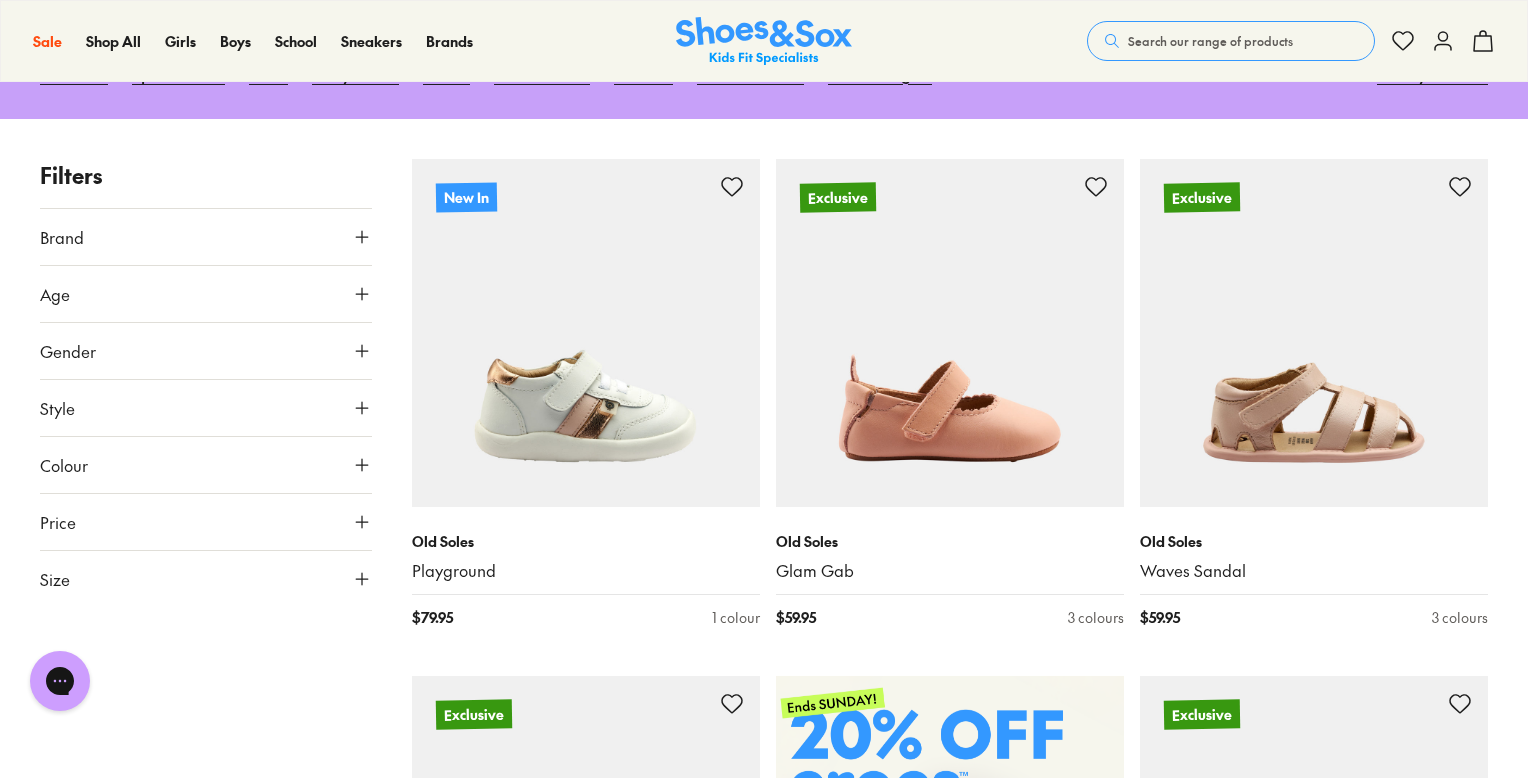 click on "Size" at bounding box center [206, 579] 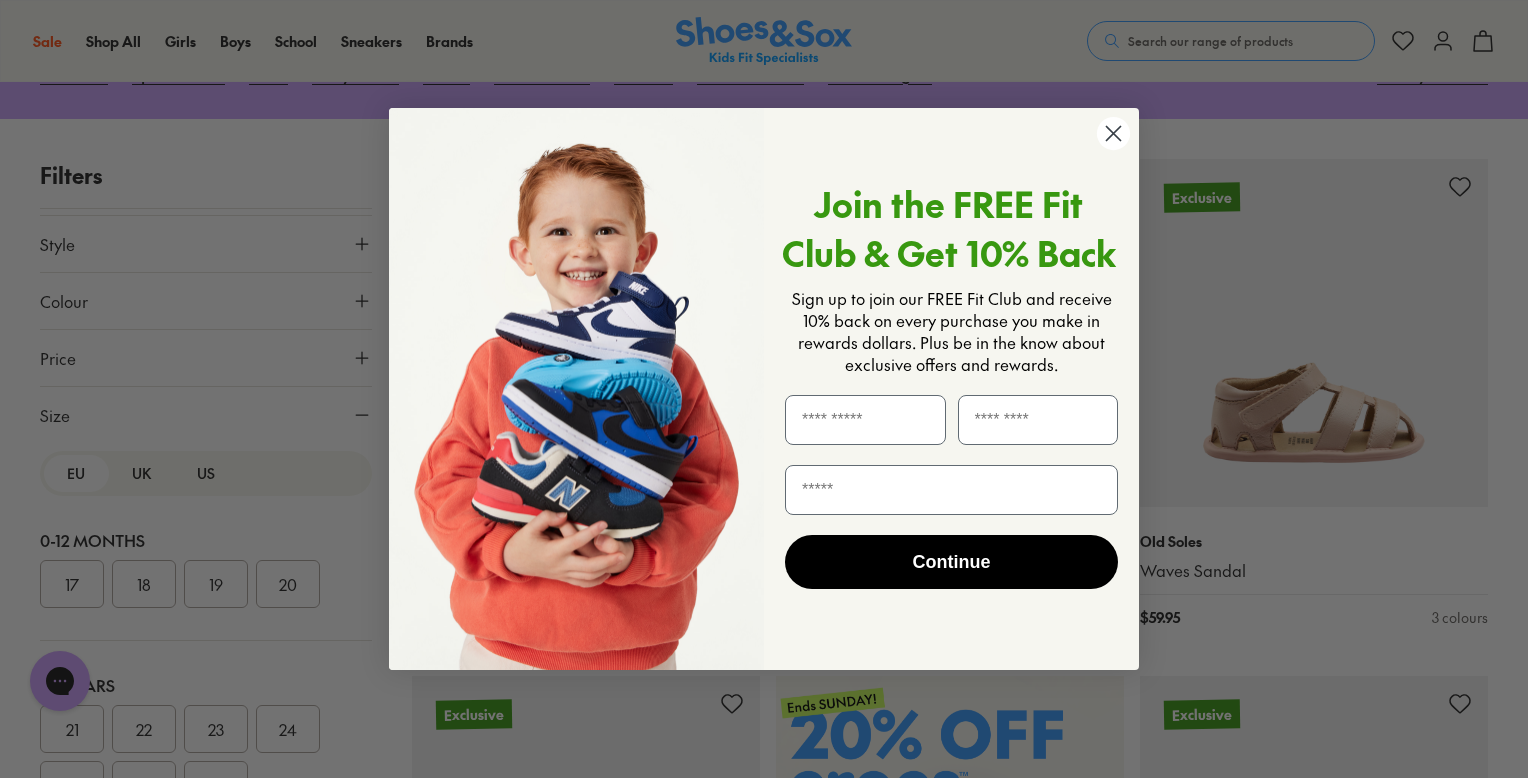 scroll, scrollTop: 164, scrollLeft: 0, axis: vertical 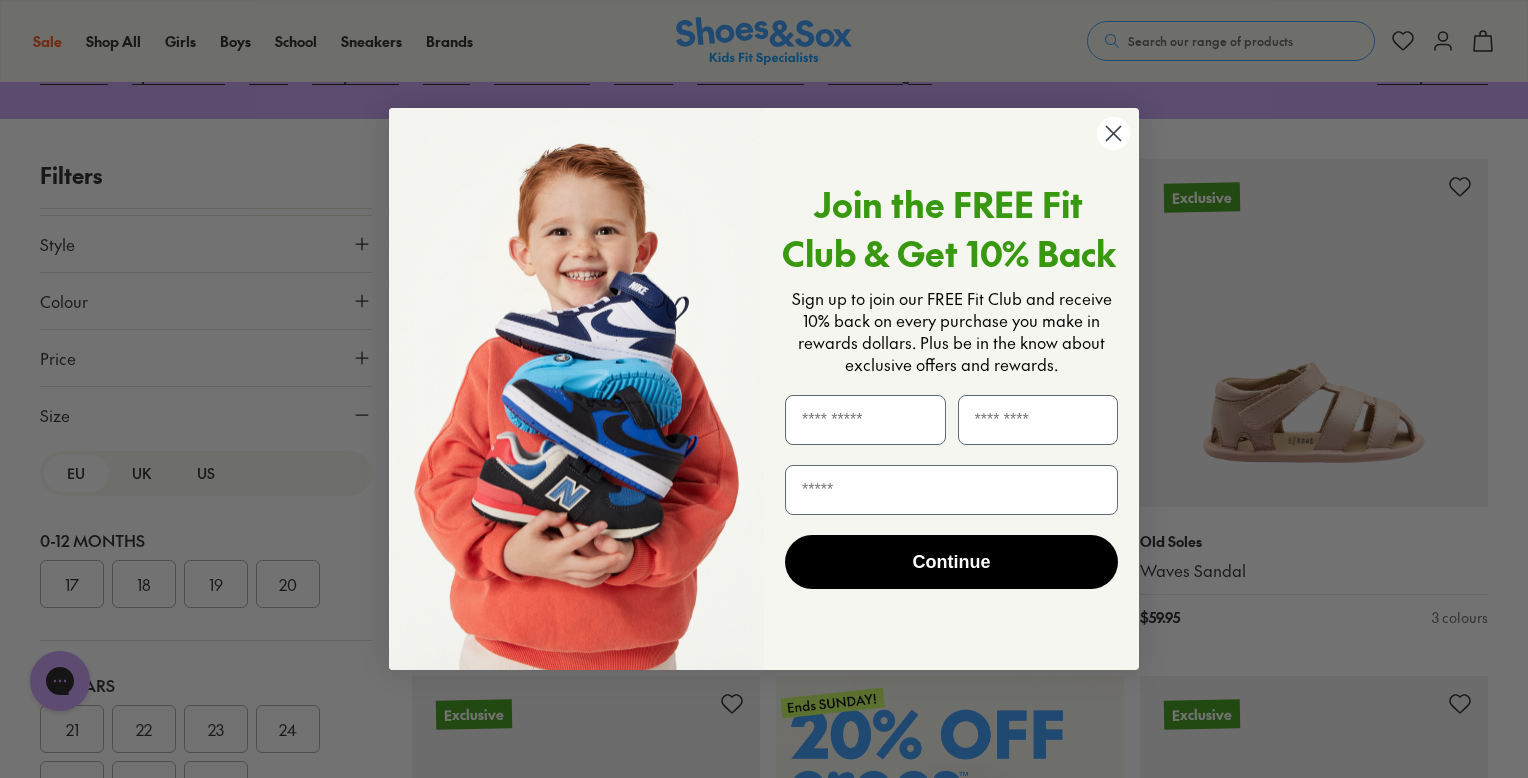 click on "Close dialog Join the FREE Fit Club & Get 10% Back Sign up to join our FREE Fit Club and receive 10% back on every purchase you make in rewards dollars. Plus be in the know about exclusive offers and rewards. Continue ******" at bounding box center [764, 389] 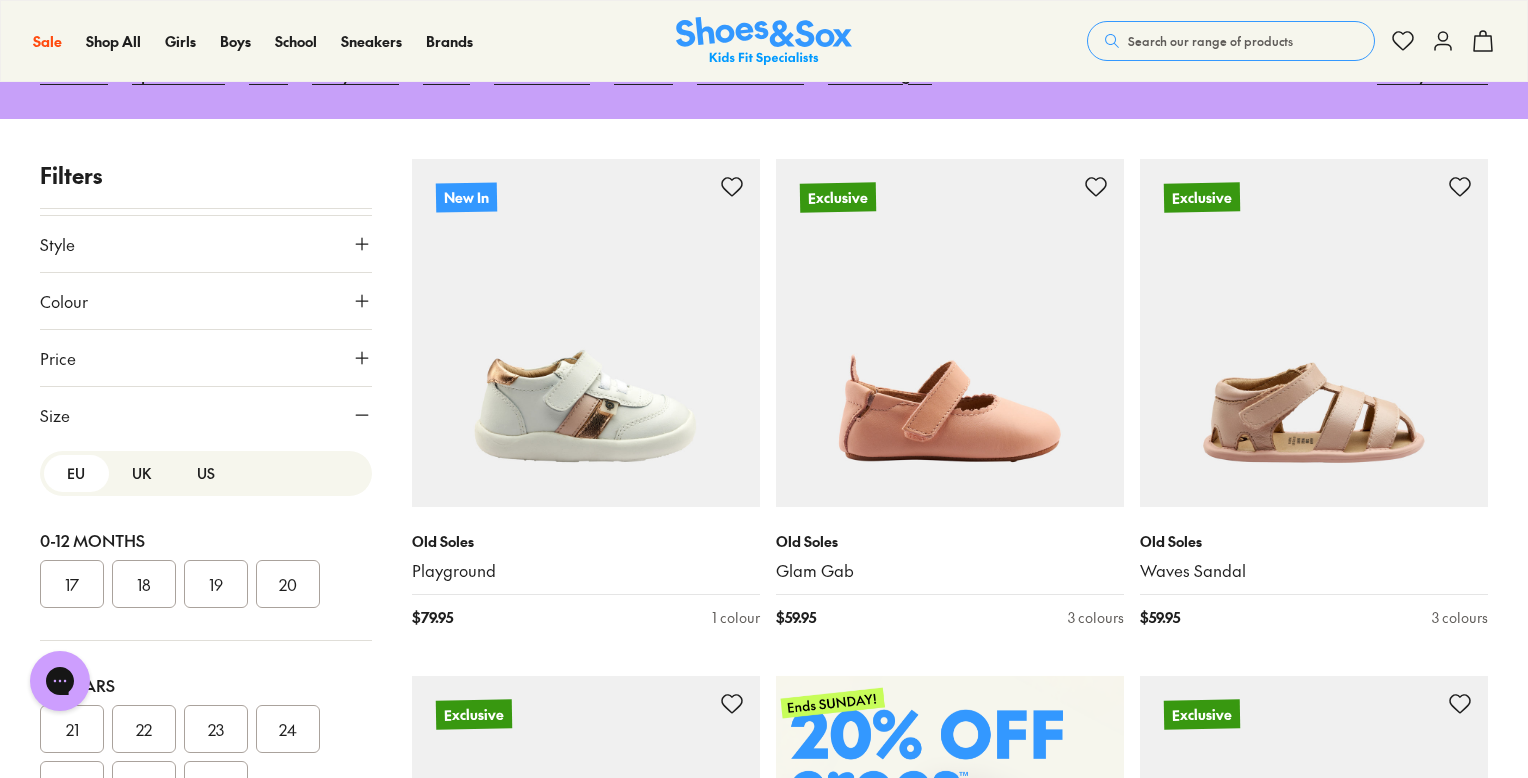 click on "17" at bounding box center (72, 584) 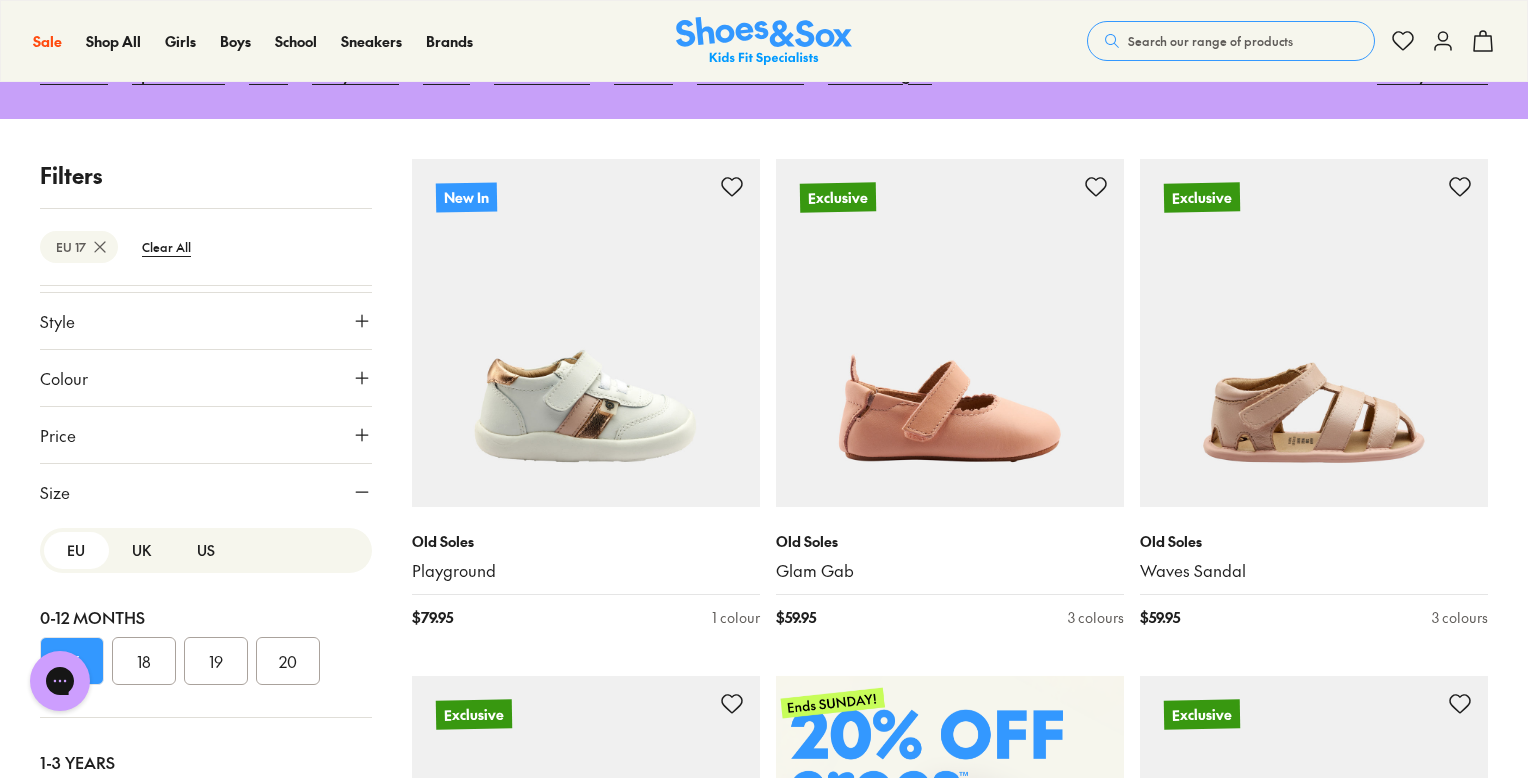 scroll, scrollTop: 102, scrollLeft: 0, axis: vertical 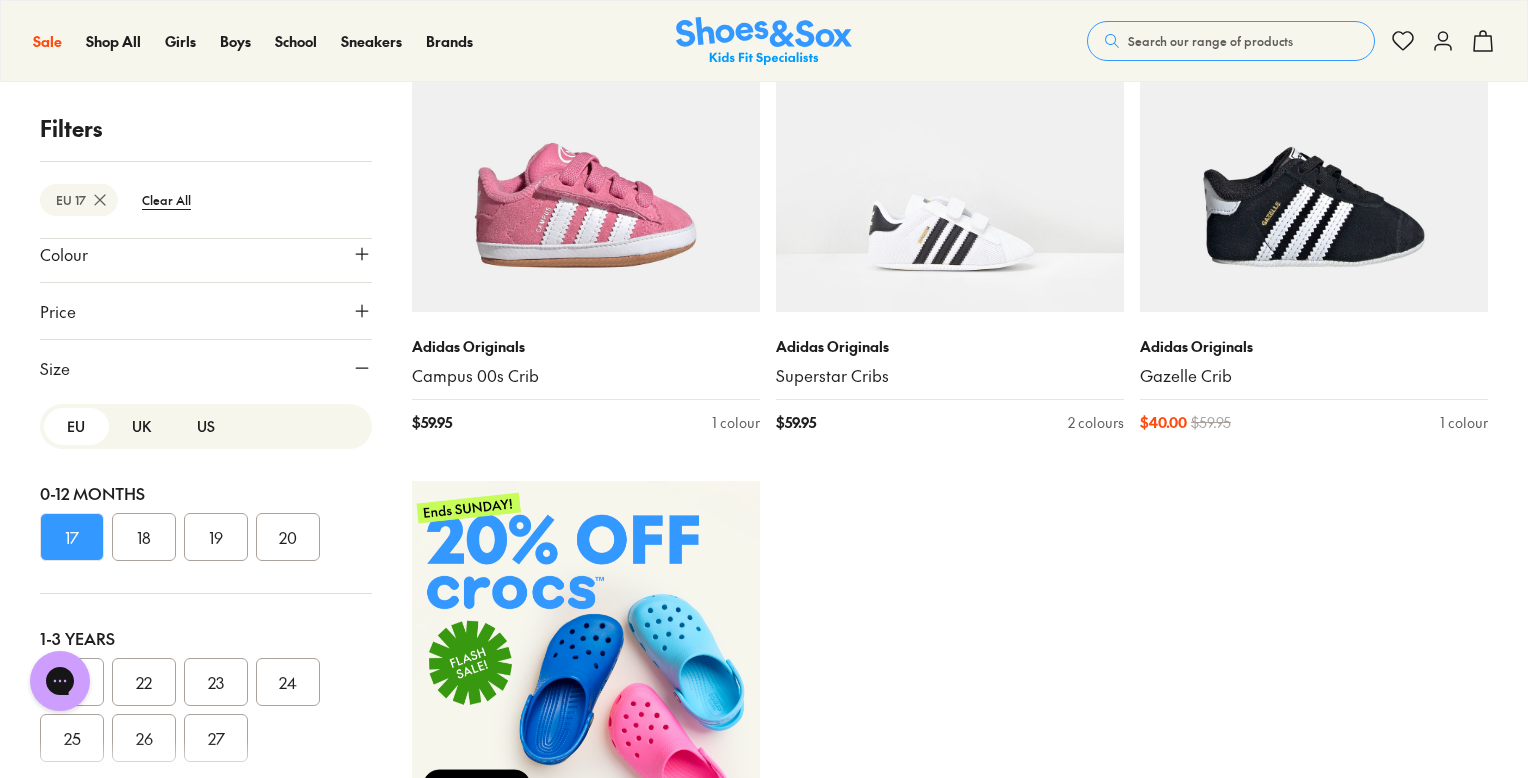 click on "18" at bounding box center [144, 537] 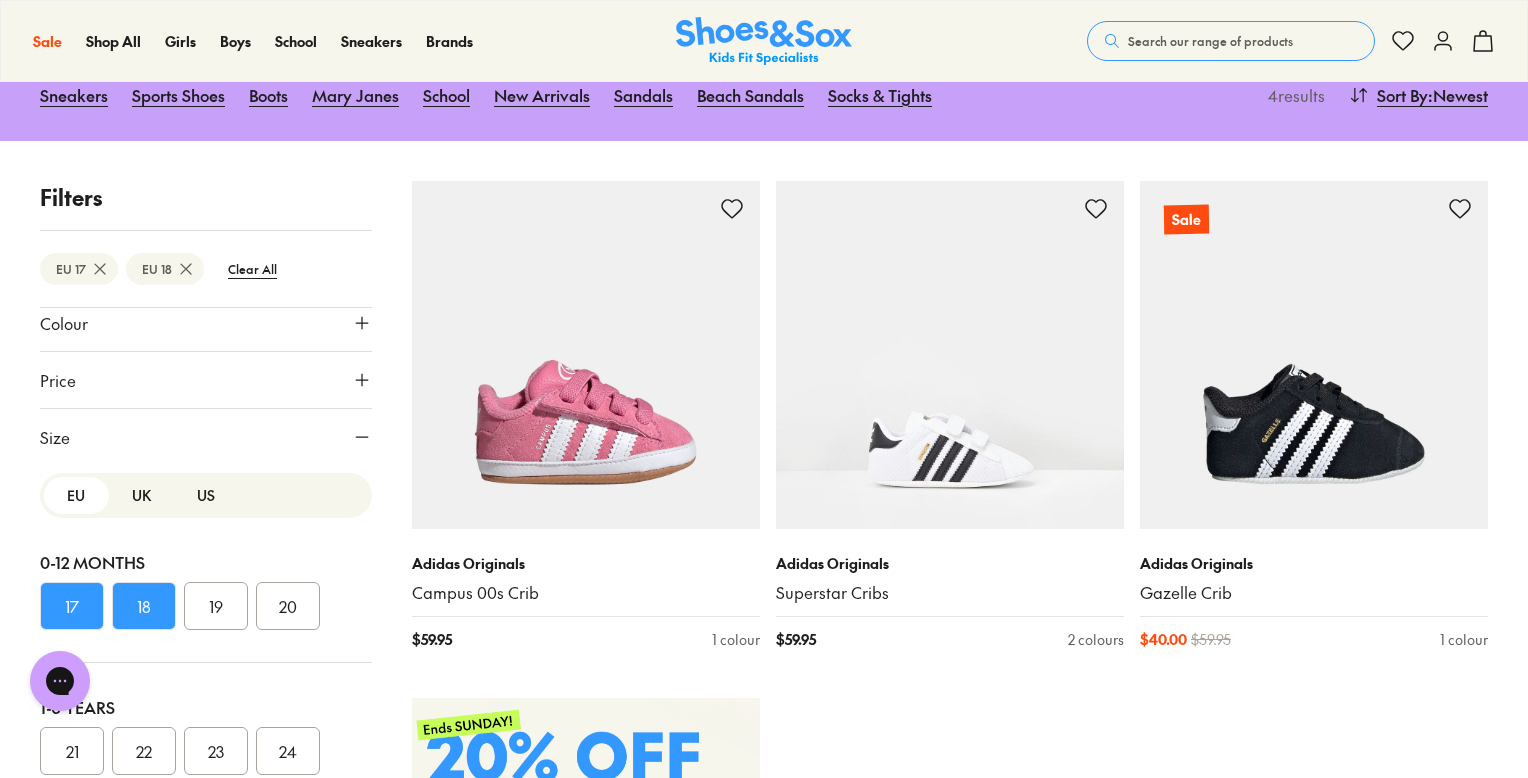 scroll, scrollTop: 263, scrollLeft: 0, axis: vertical 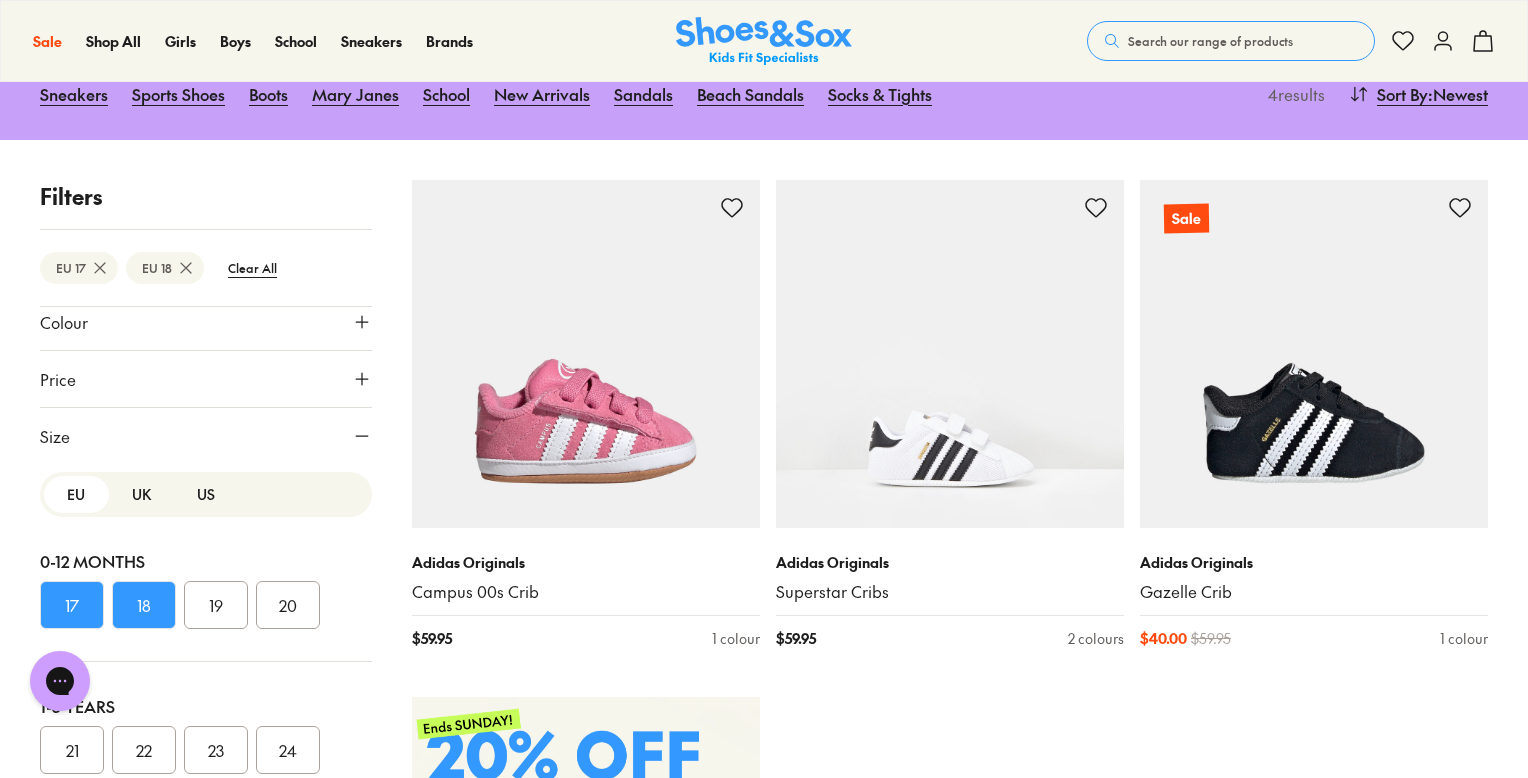 click on "19" at bounding box center (216, 605) 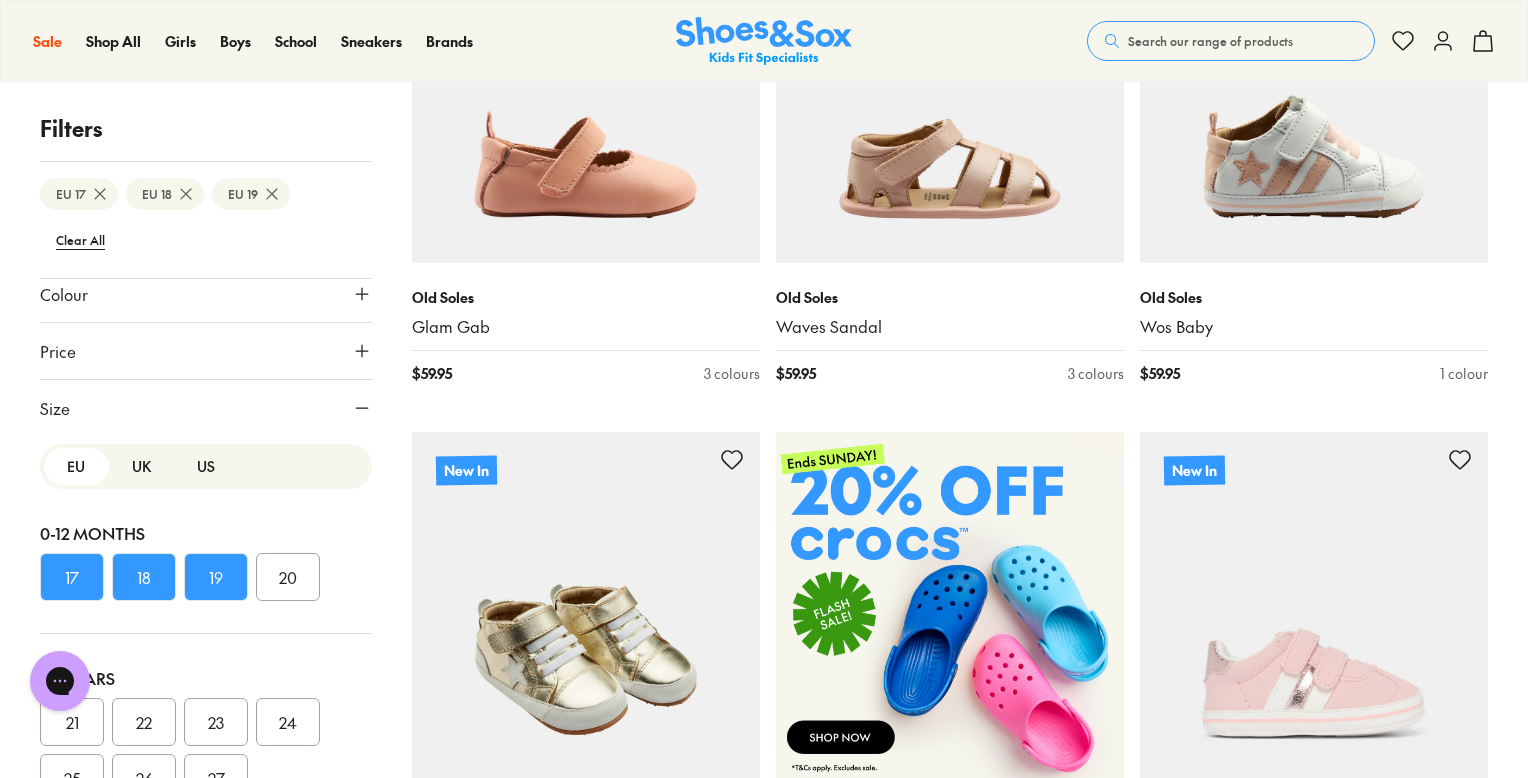 scroll, scrollTop: 521, scrollLeft: 0, axis: vertical 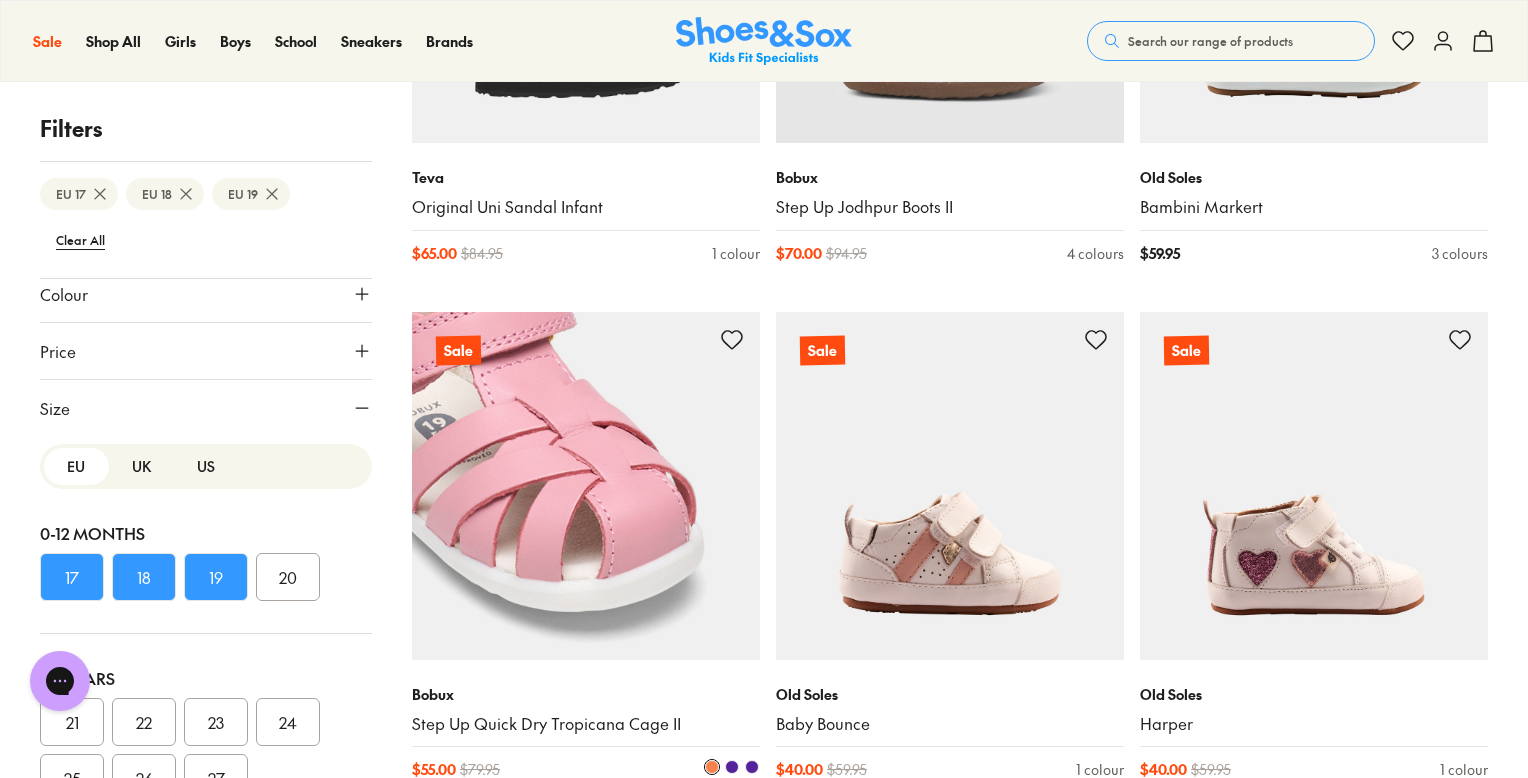 click at bounding box center [586, 486] 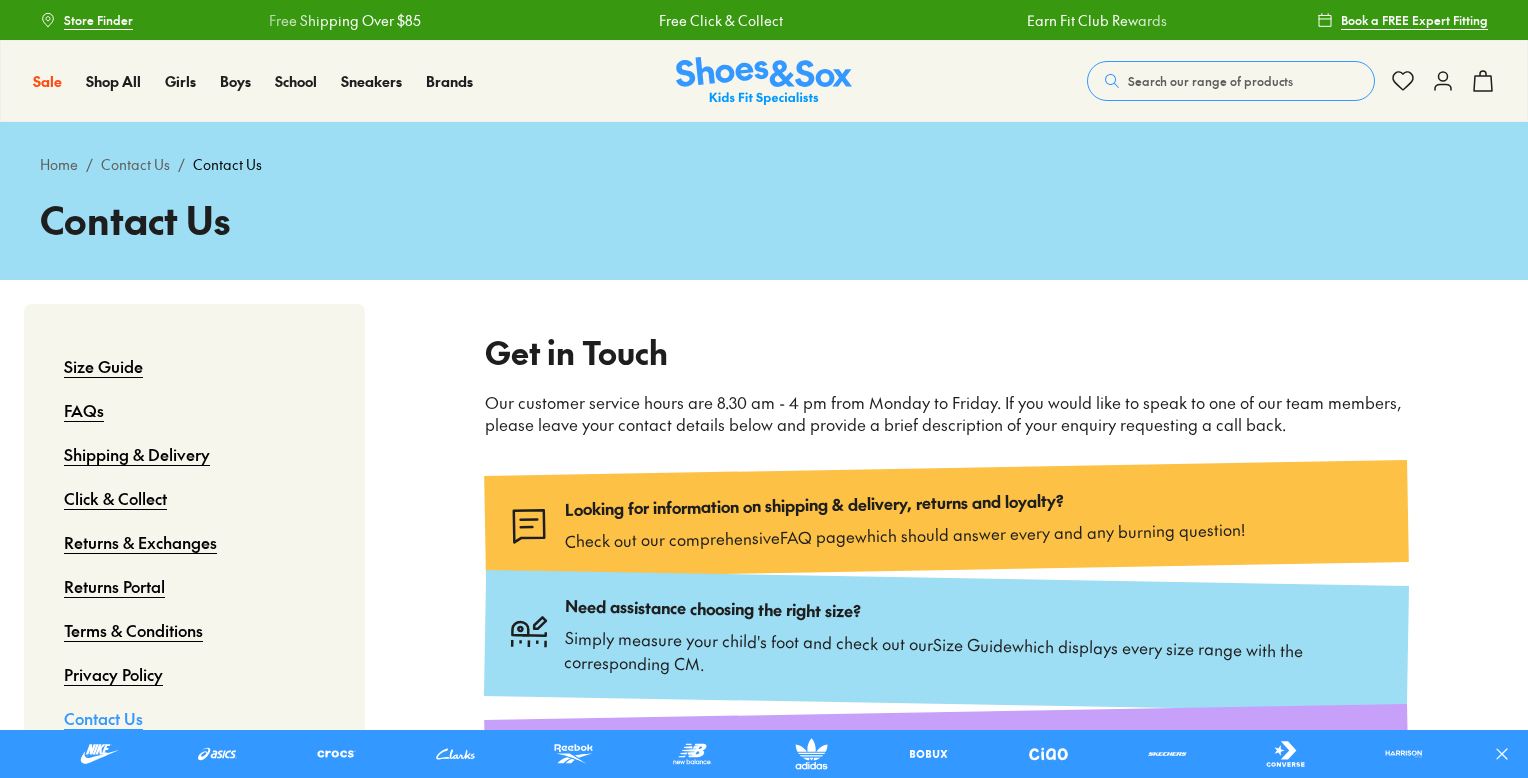 scroll, scrollTop: 0, scrollLeft: 0, axis: both 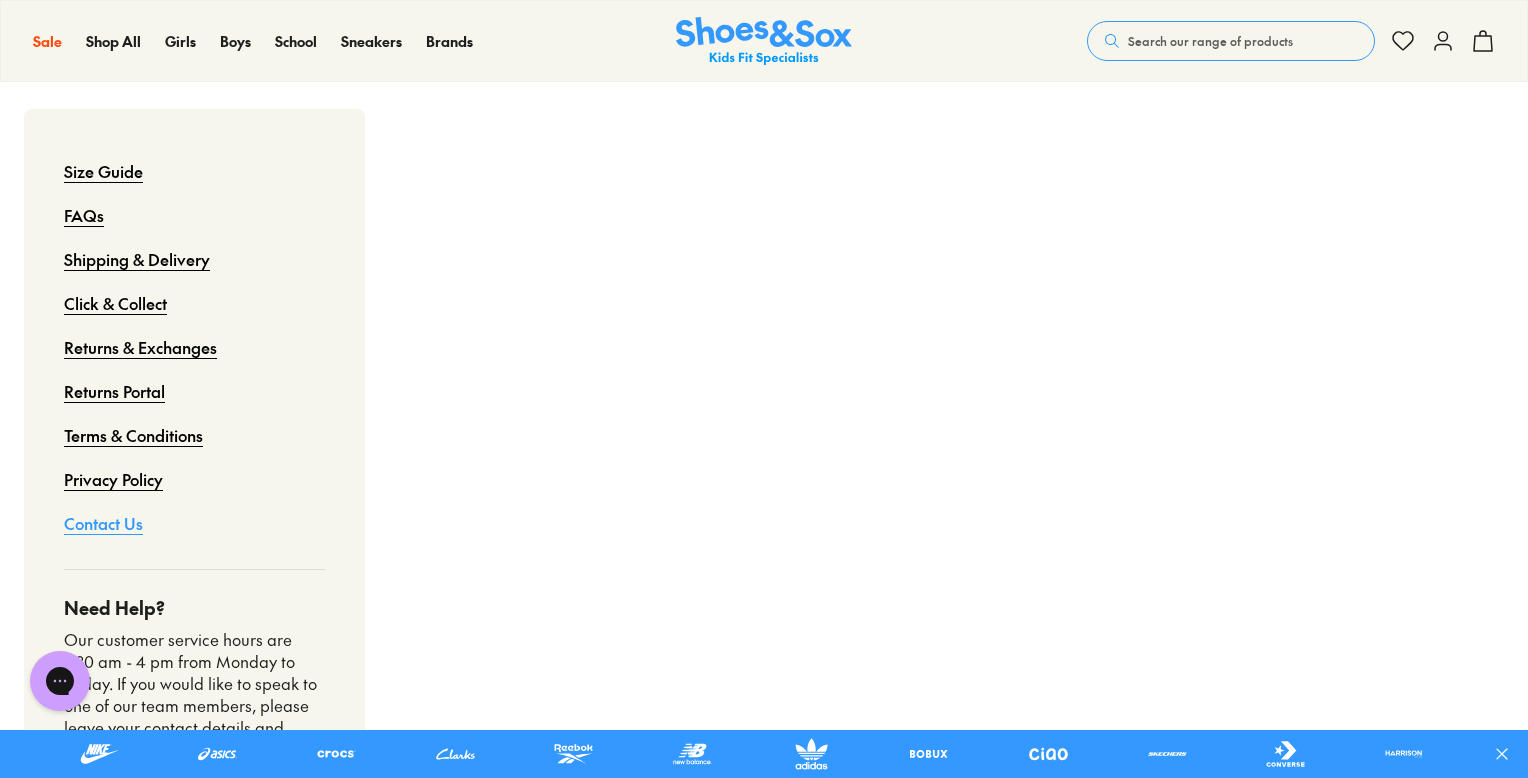 click on "Click & Collect" at bounding box center [115, 303] 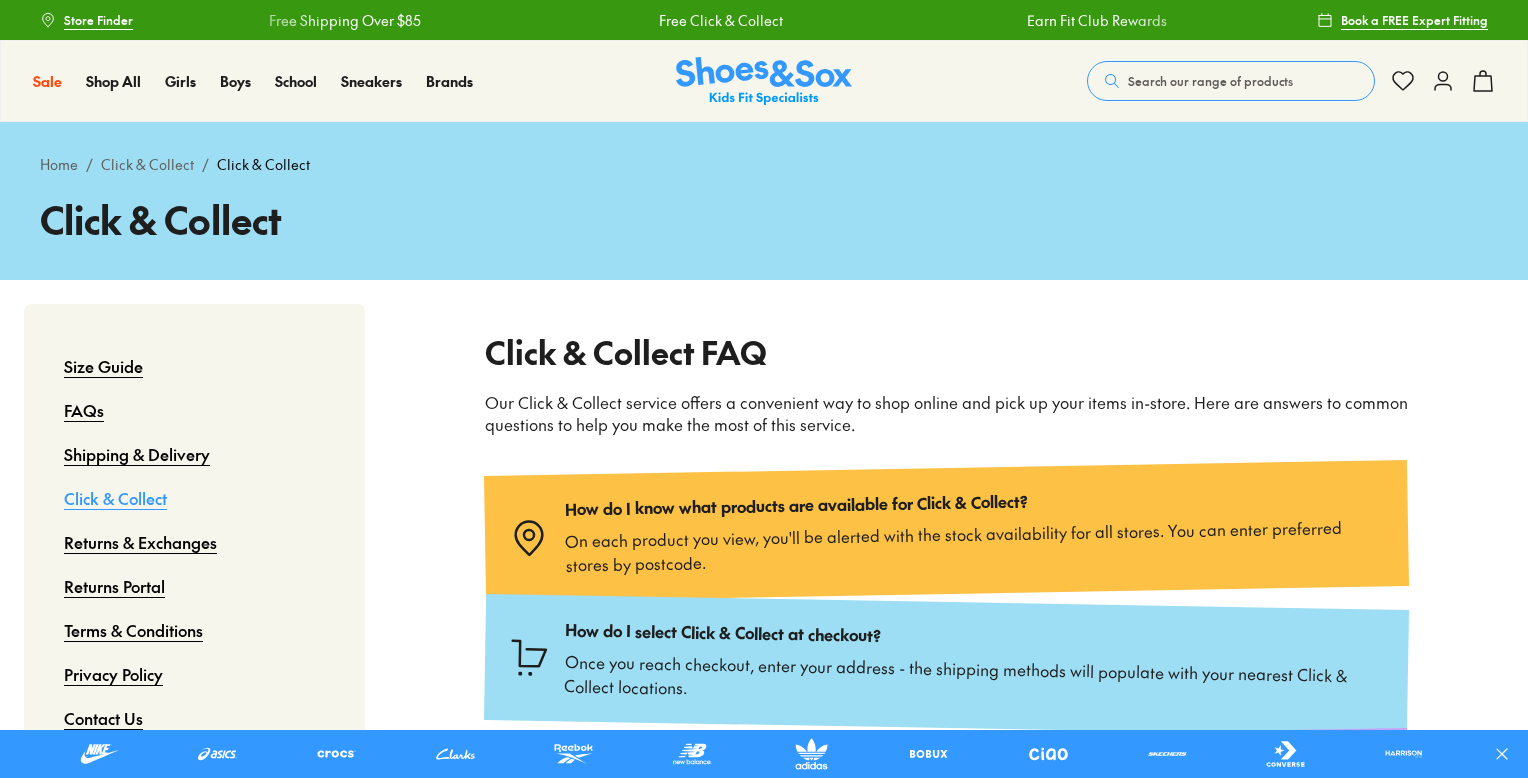 scroll, scrollTop: 0, scrollLeft: 0, axis: both 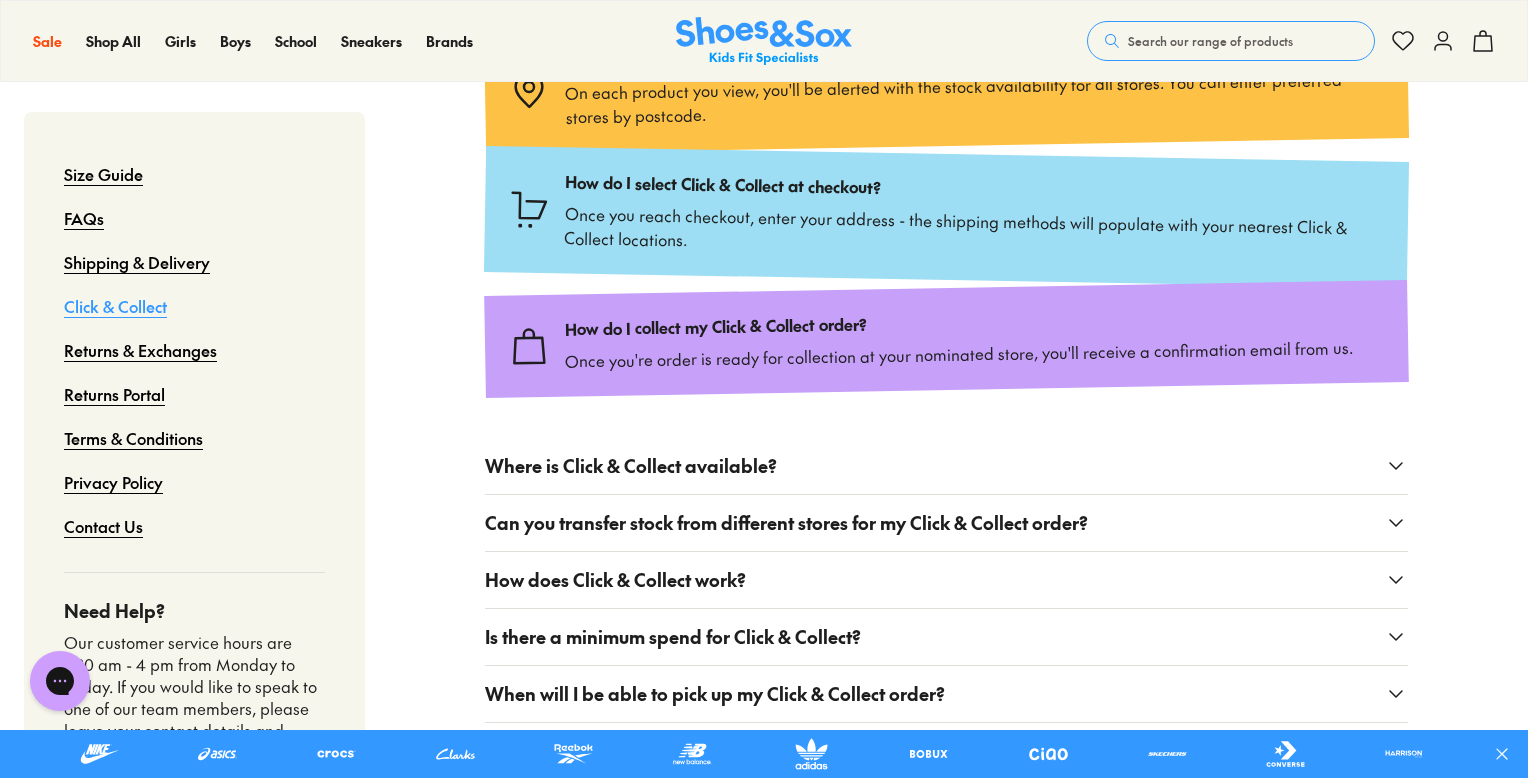 click on "Where is Click & Collect available?" at bounding box center [631, 465] 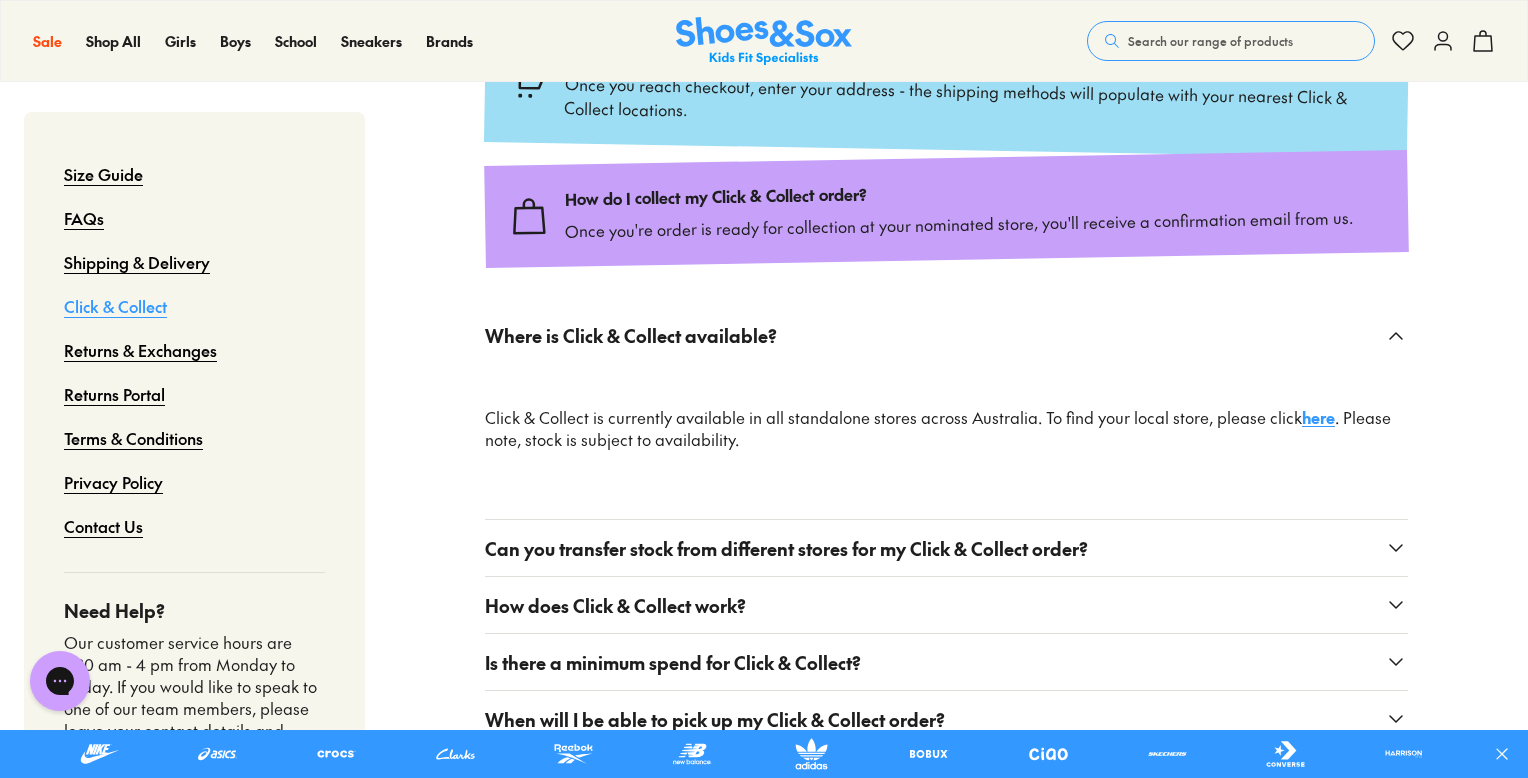scroll, scrollTop: 583, scrollLeft: 0, axis: vertical 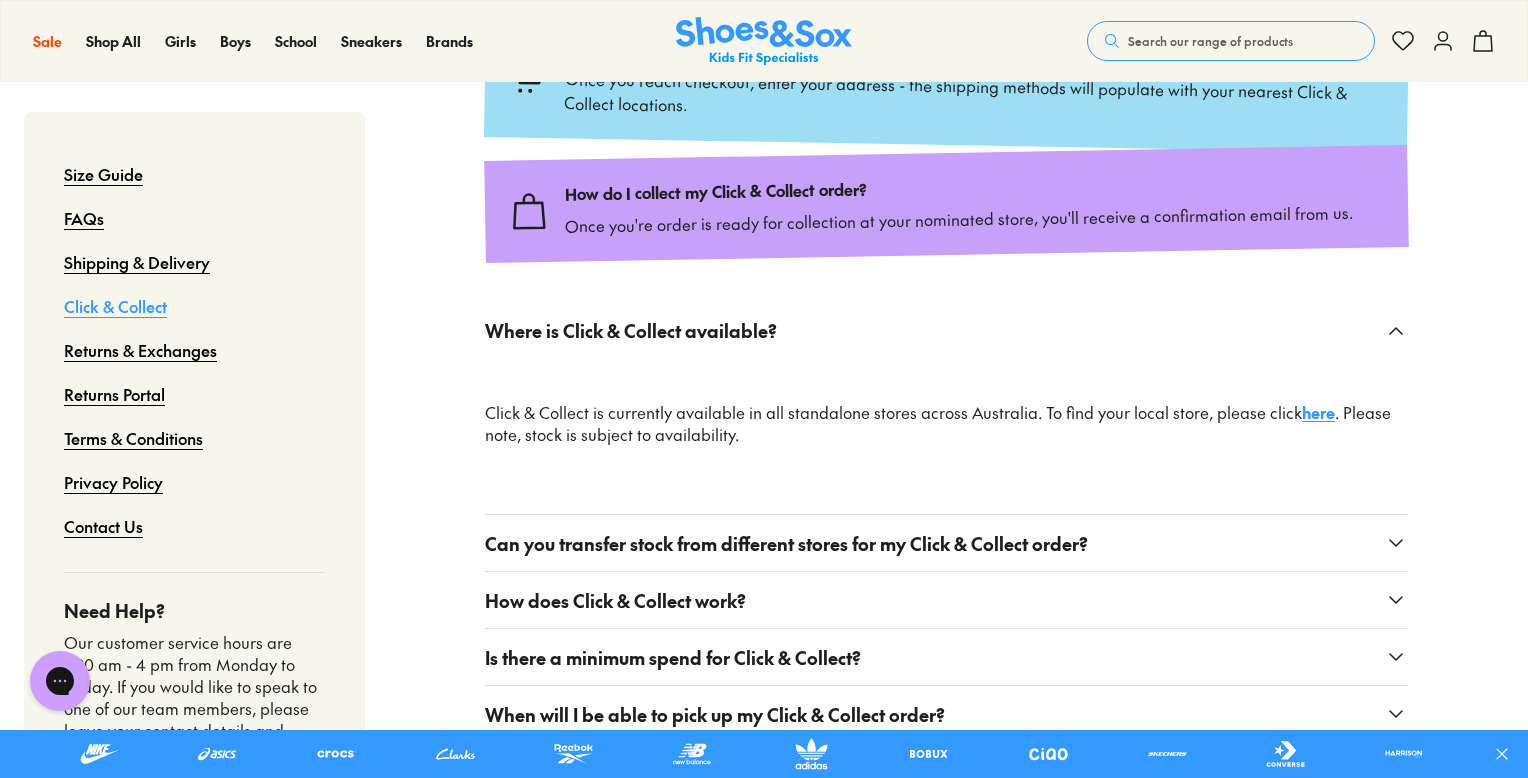 click on "here" at bounding box center (1318, 412) 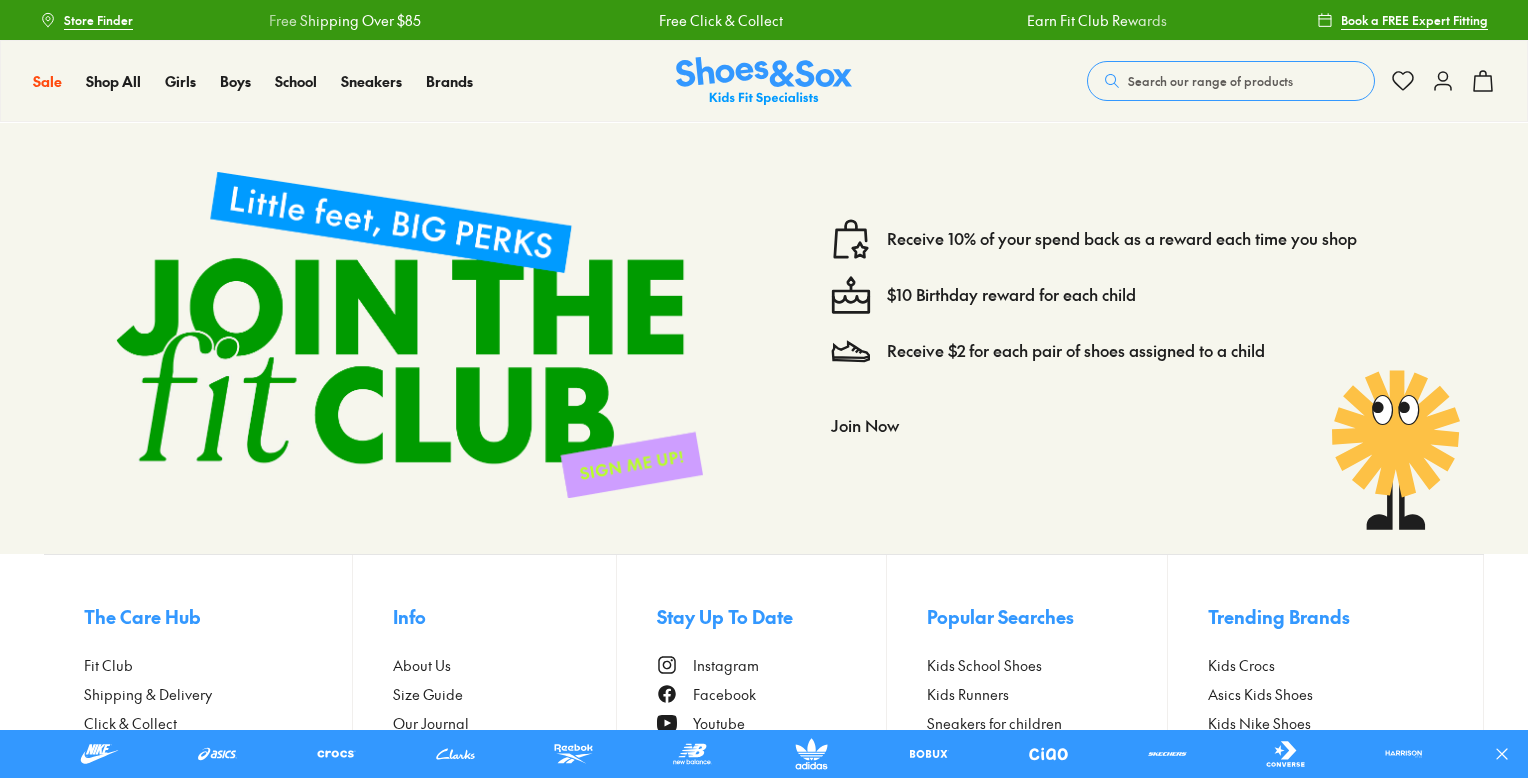scroll, scrollTop: 0, scrollLeft: 0, axis: both 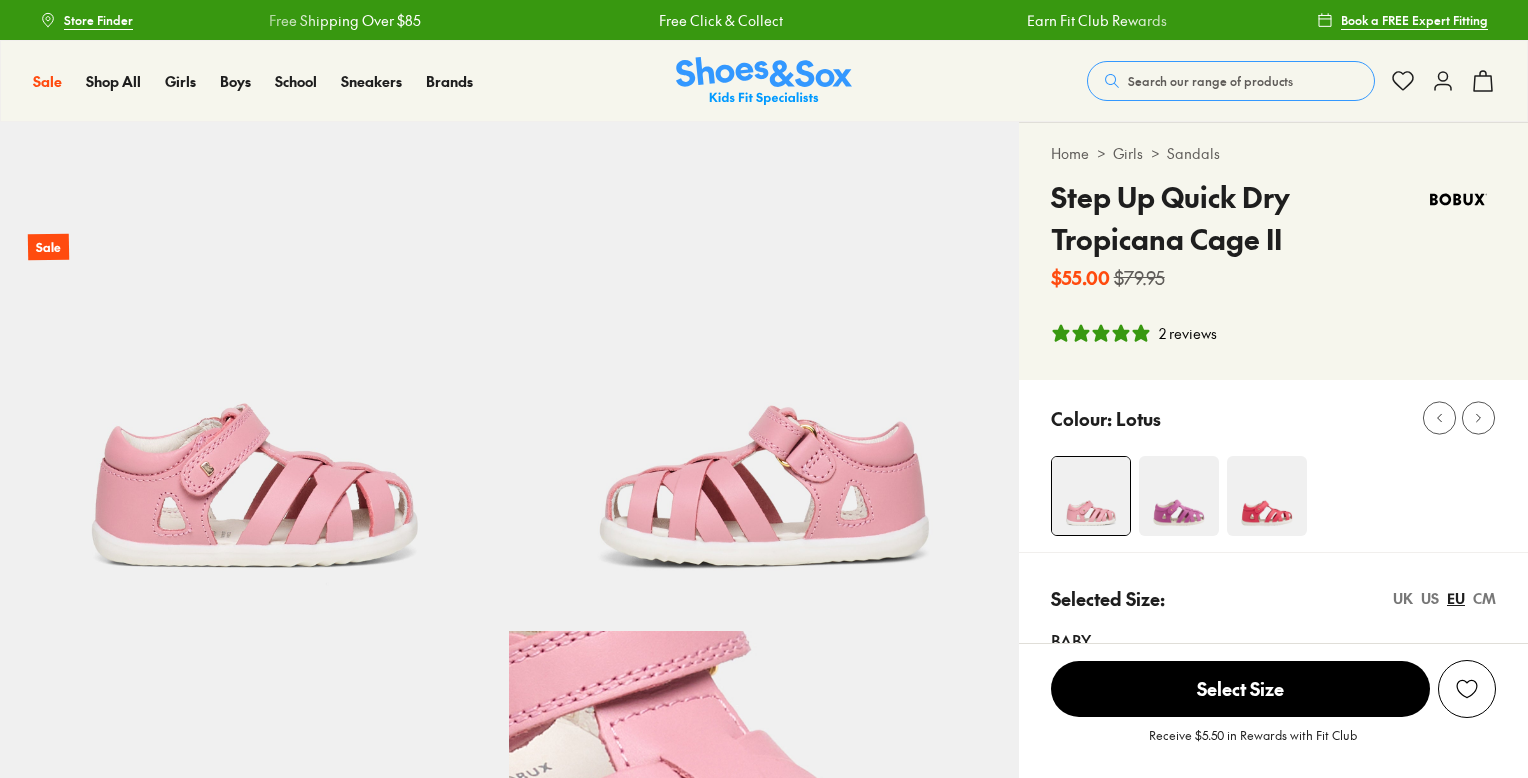 select on "*" 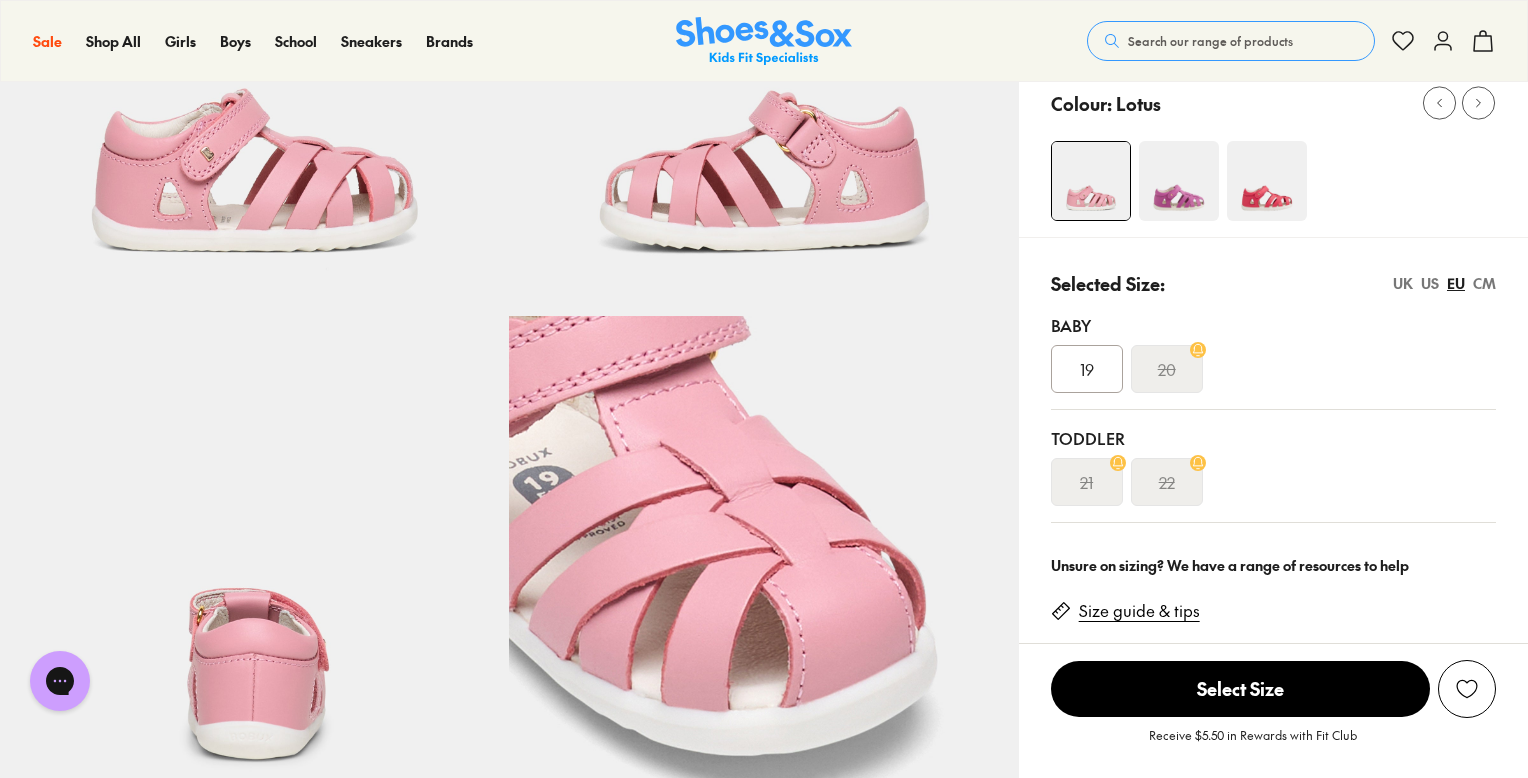 scroll, scrollTop: 320, scrollLeft: 0, axis: vertical 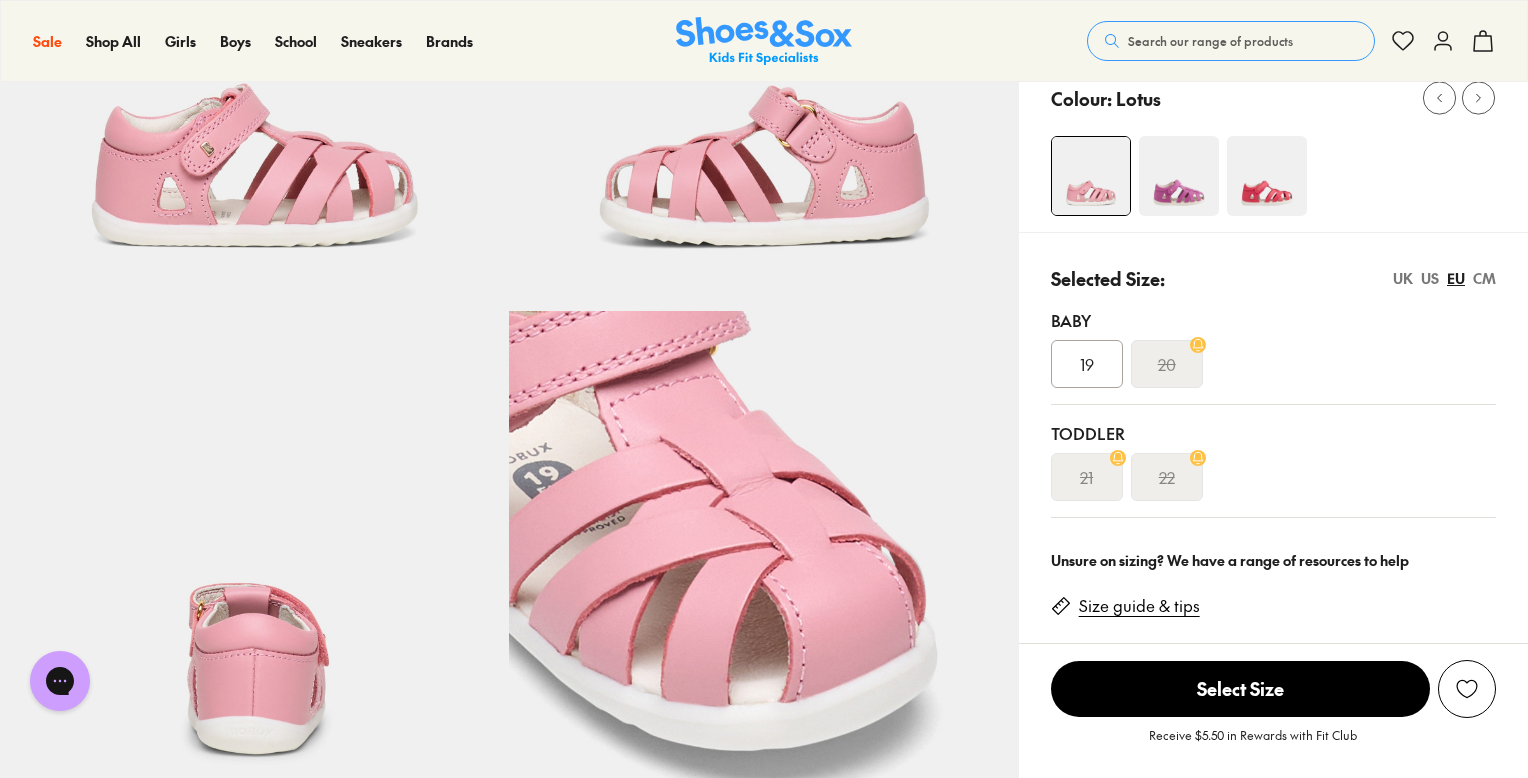 click on "19" at bounding box center [1087, 364] 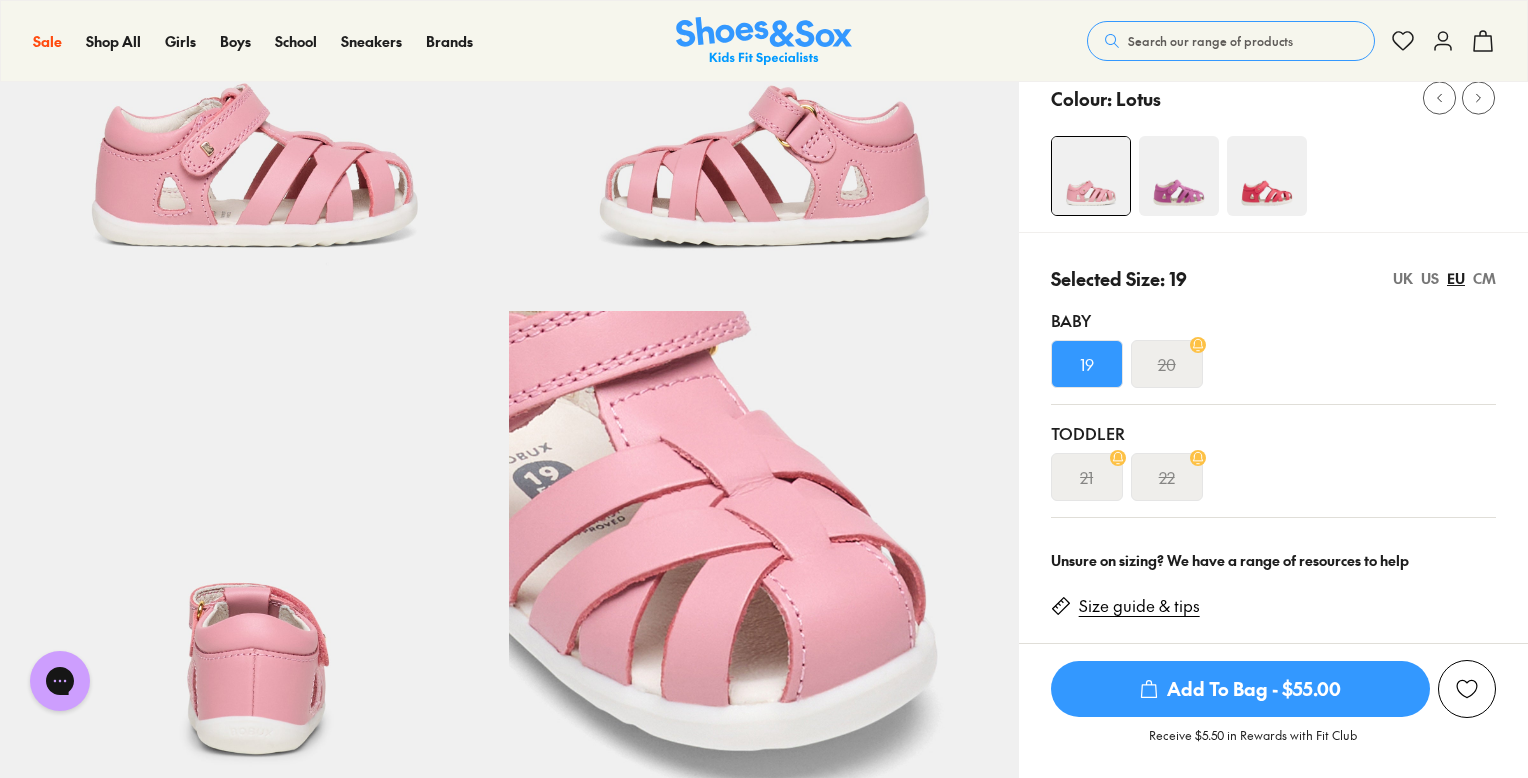 click on "US" at bounding box center (1430, 278) 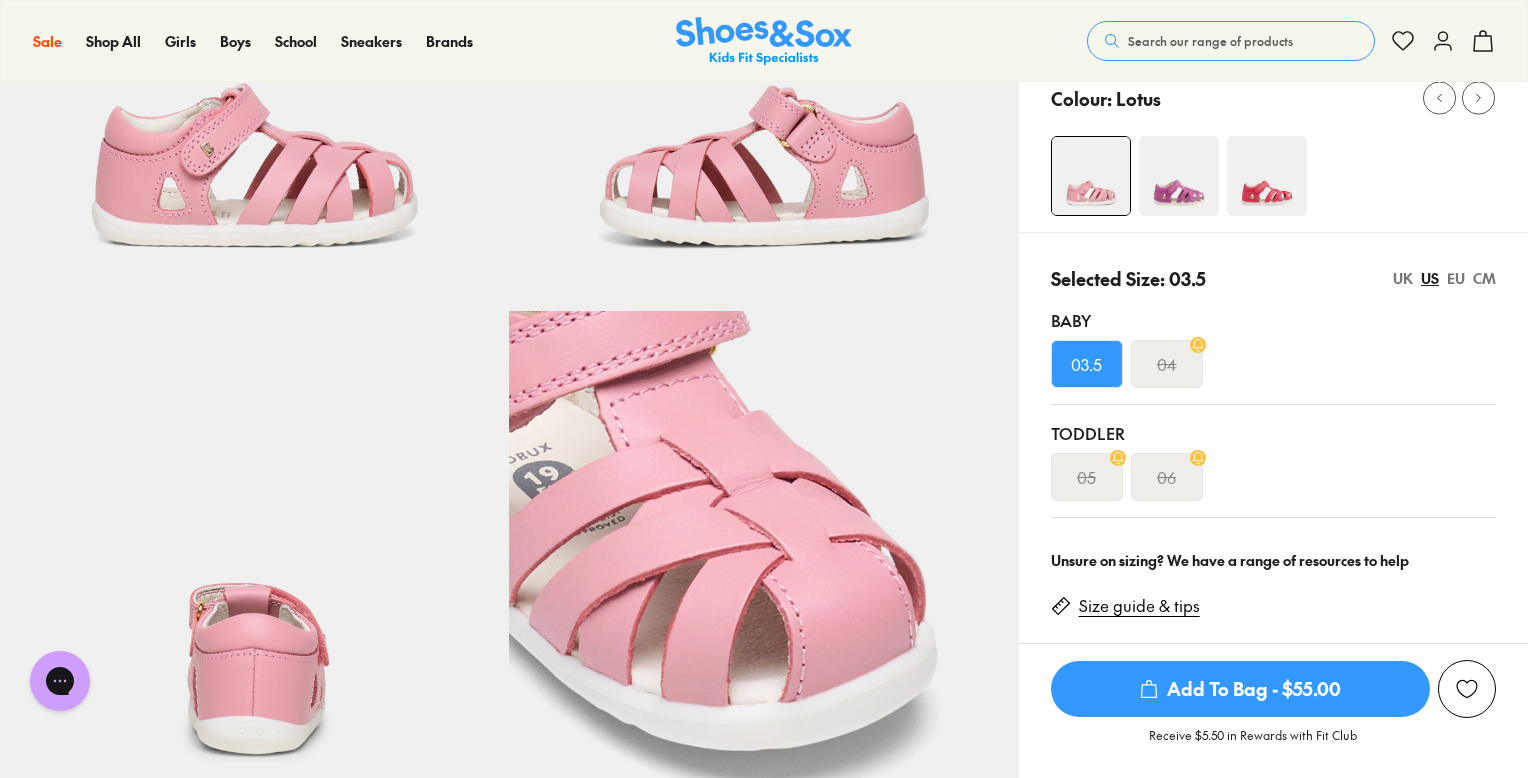 click on "UK" at bounding box center [1403, 278] 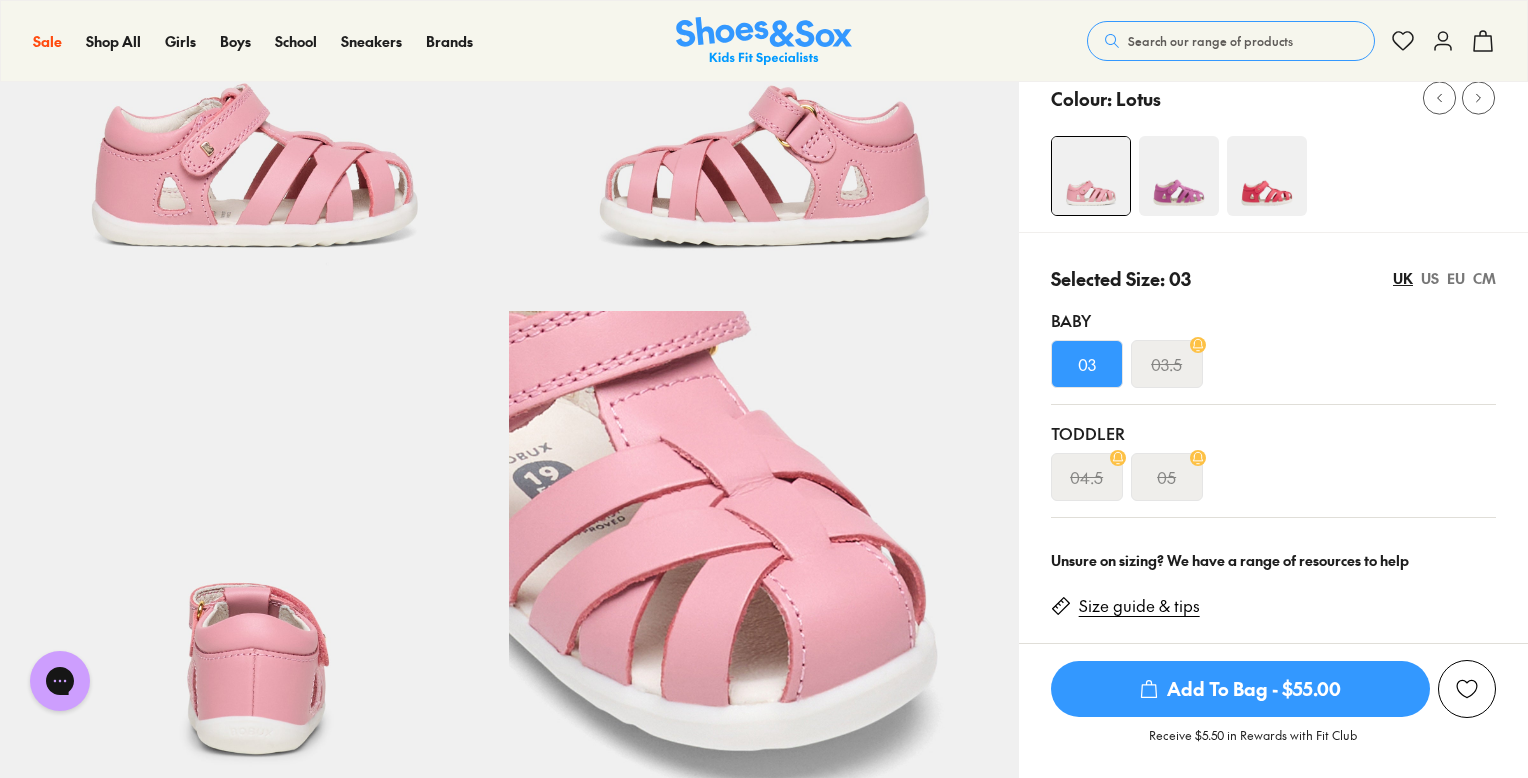 click on "EU" at bounding box center (1456, 278) 